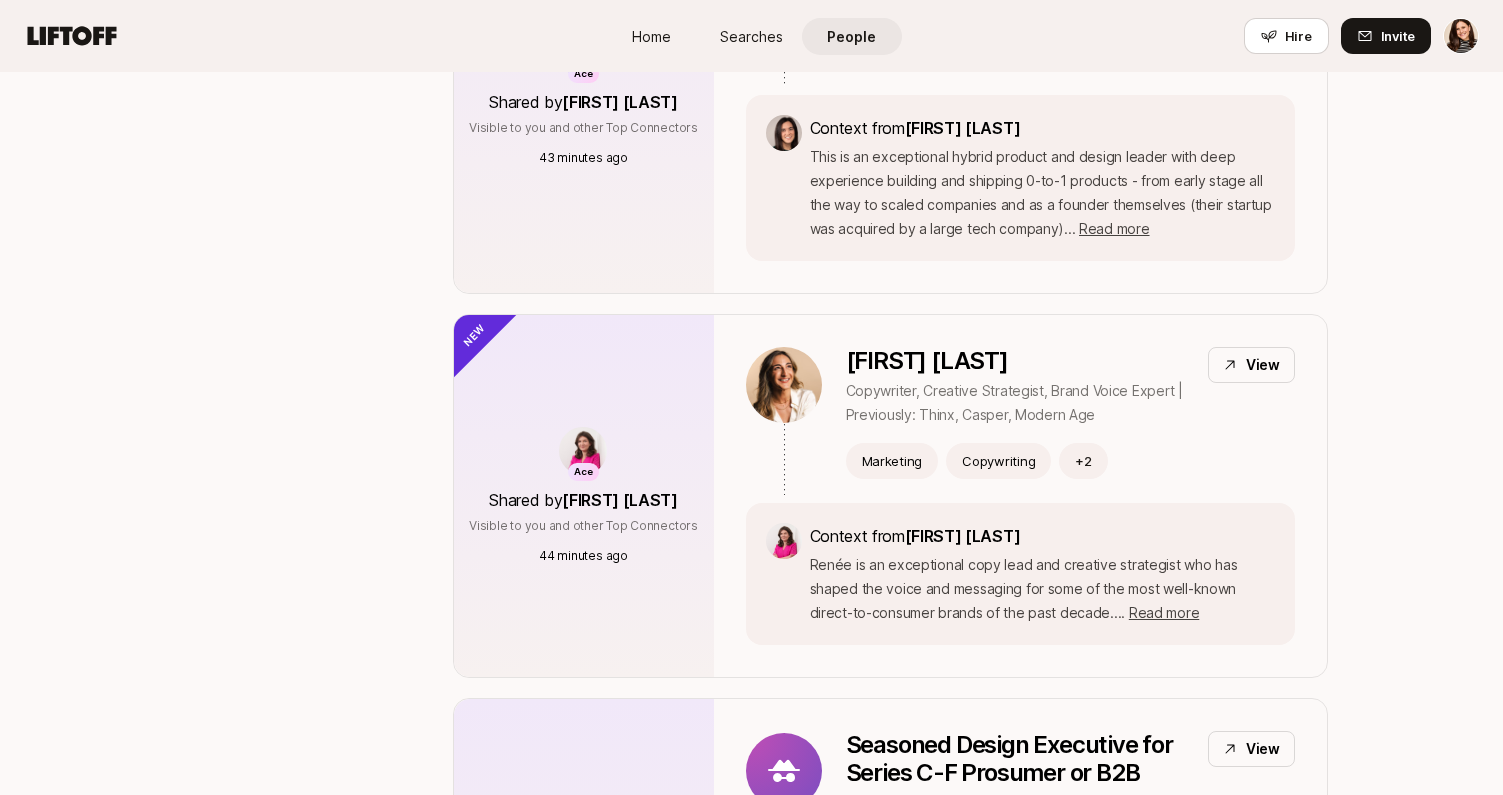 scroll, scrollTop: 931, scrollLeft: 0, axis: vertical 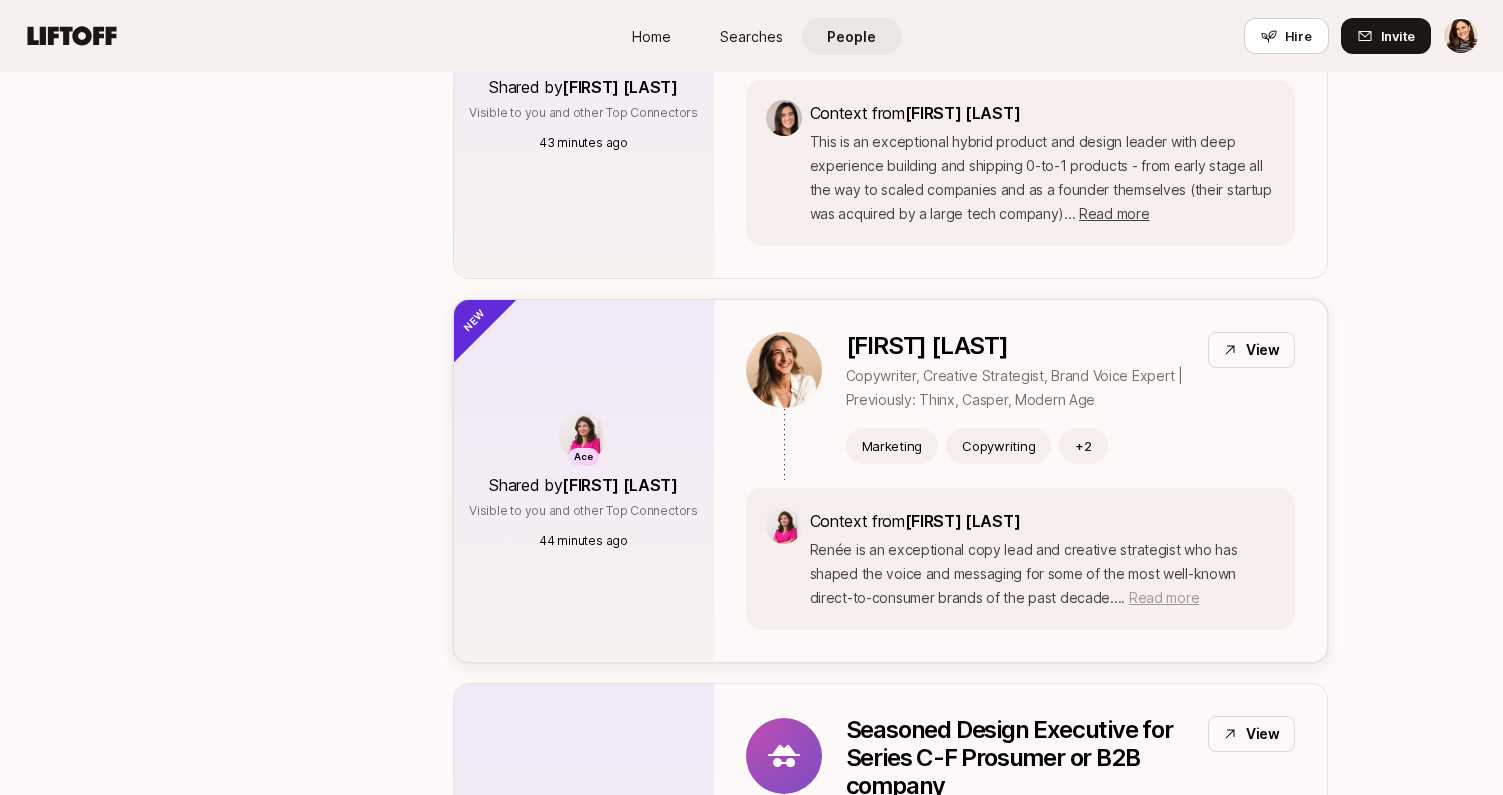 click on "Read more" at bounding box center [1164, 597] 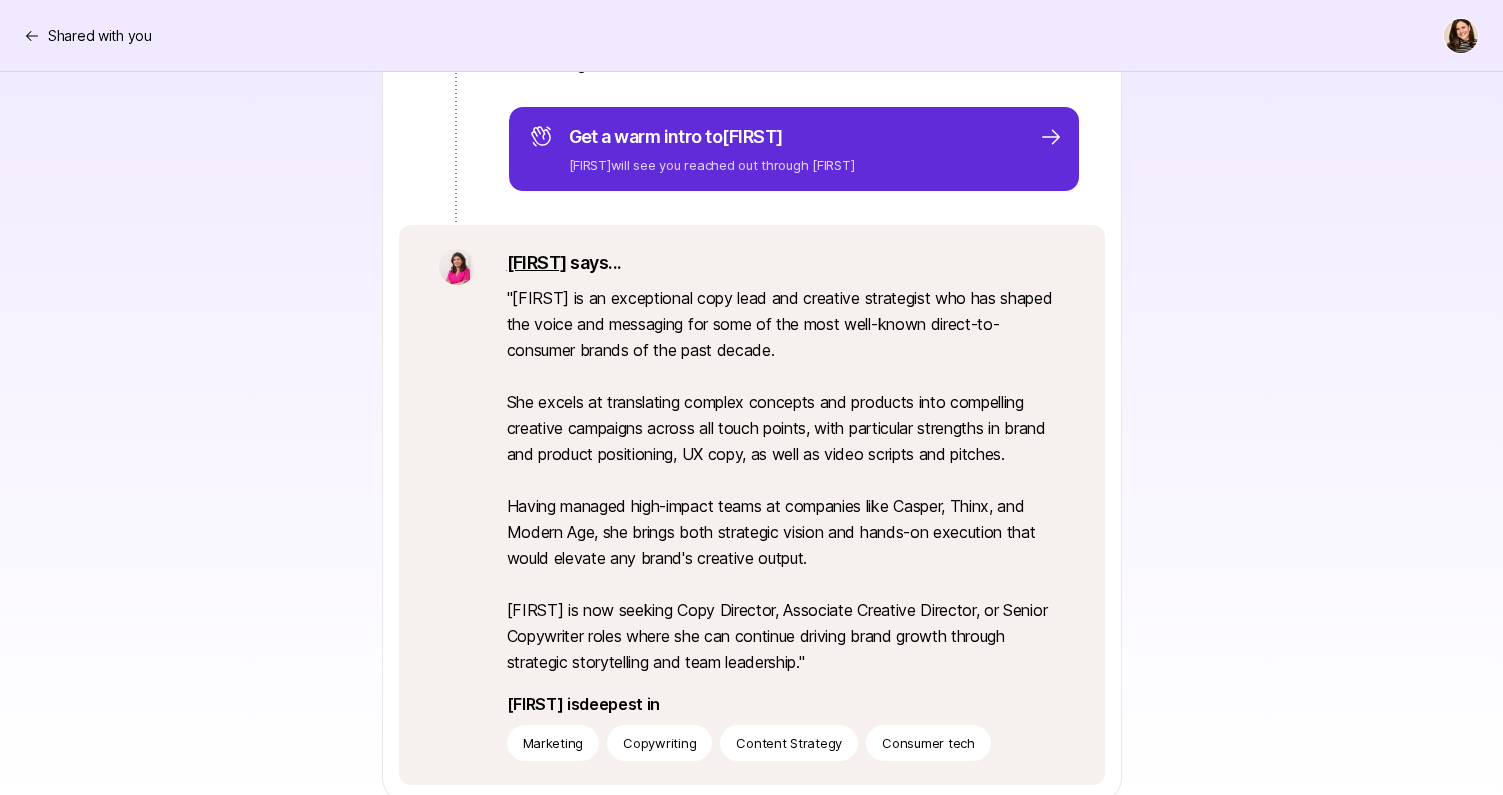scroll, scrollTop: 390, scrollLeft: 0, axis: vertical 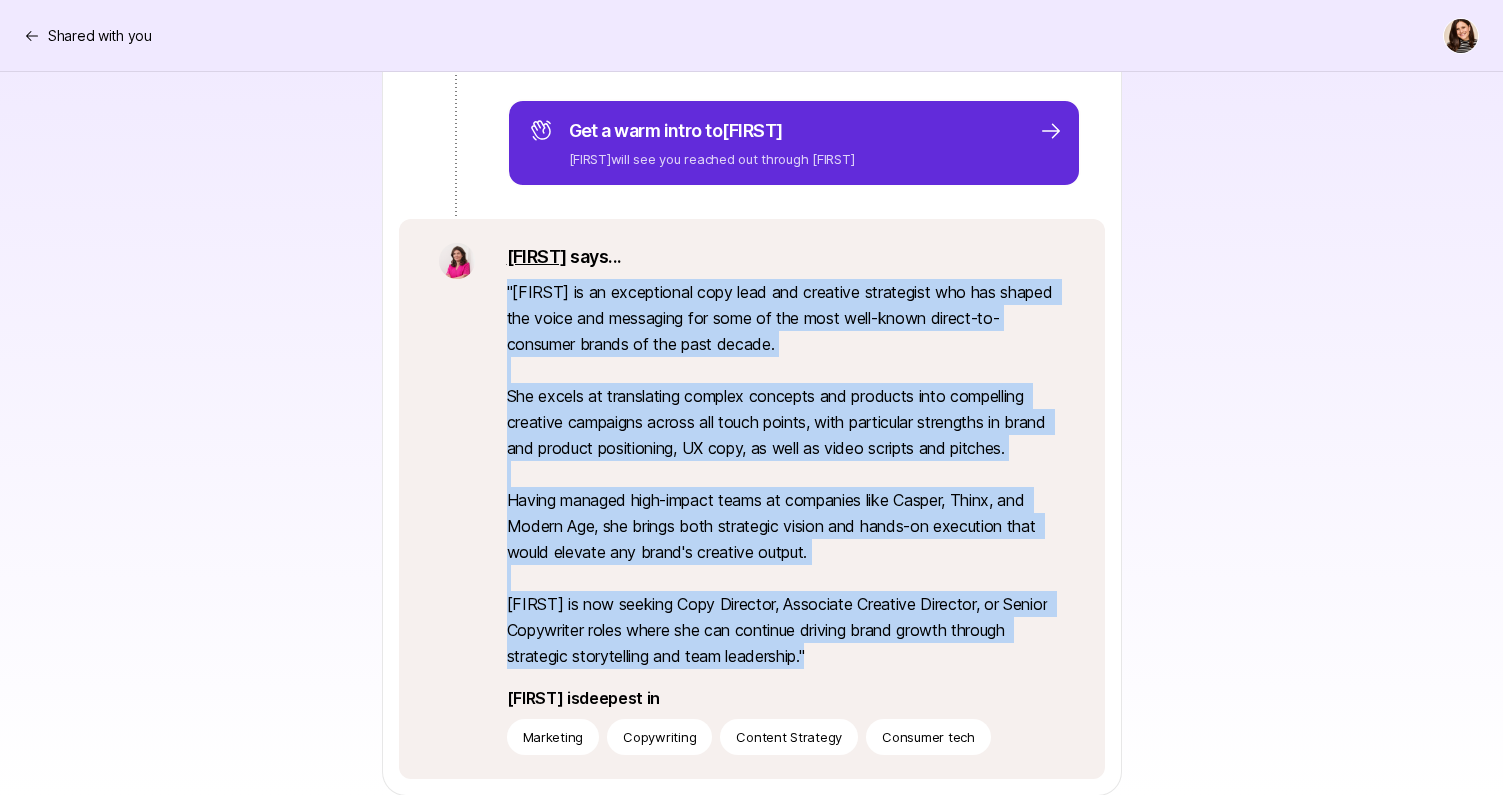 drag, startPoint x: 848, startPoint y: 669, endPoint x: 485, endPoint y: 302, distance: 516.1957 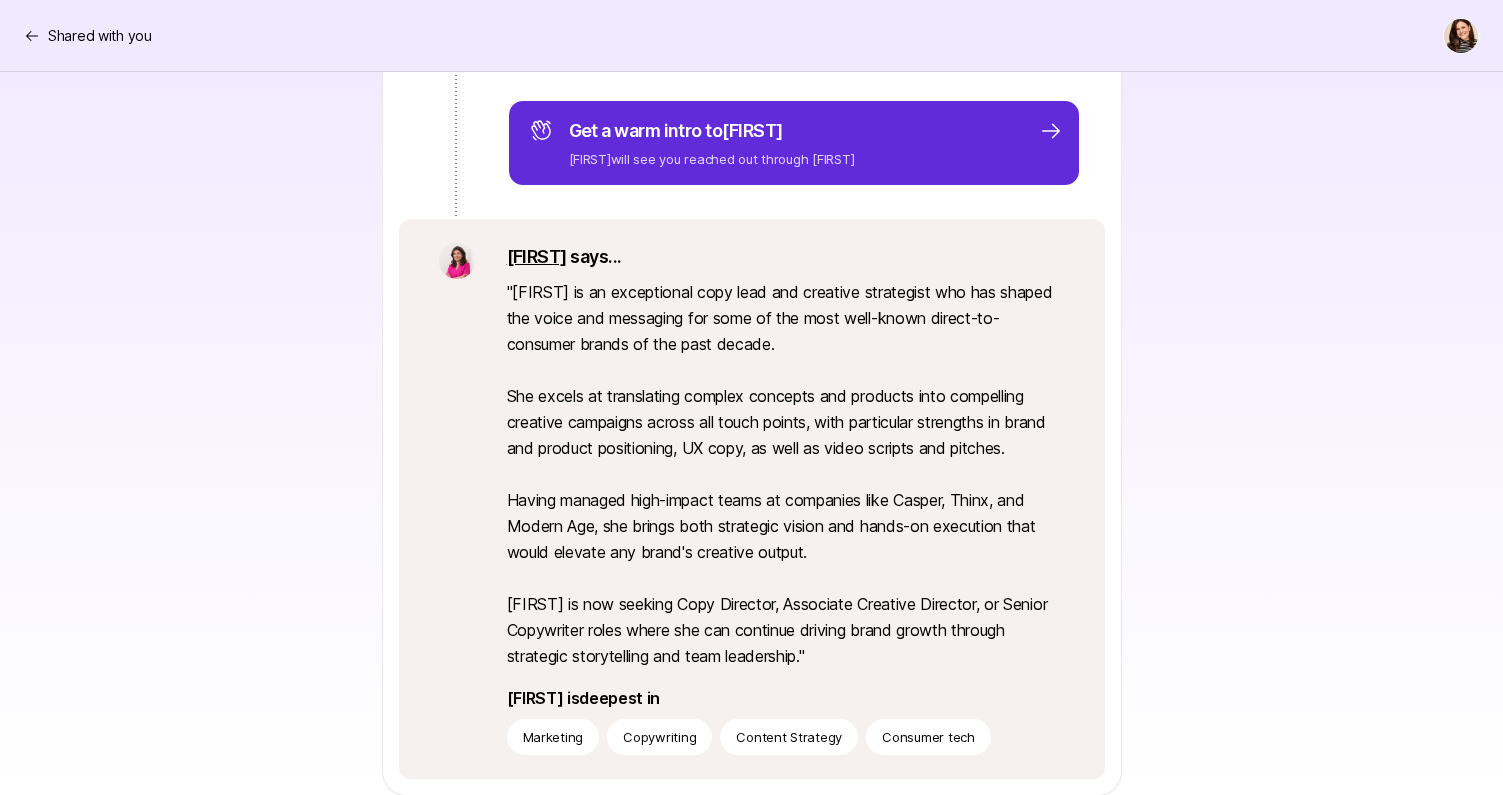 click on "[FIRST] [LAST] Copywriter, Creative Strategist, Brand Voice Expert | Previously: Thinx, Casper, Modern Age Get a warm intro   to  [FIRST] [FIRST]  will see you reached out through   Emma Emma   says... " [FIRST] is an exceptional copy lead and creative strategist who has shaped the voice and messaging for some of the most well-known direct-to-consumer brands of the past decade.
She excels at translating complex concepts and products into compelling creative campaigns across all touch points, with particular strengths in brand and product positioning, UX copy, as well as video scripts and pitches.
Having managed high-impact teams at companies like Casper, Thinx, and Modern Age, she brings both strategic vision and hands-on execution that would elevate any brand's creative output.
[FIRST] is now seeking Copy Director, Associate Creative Director, or Senior Copywriter roles where she can continue driving brand growth through strategic storytelling and team leadership. " [FIRST] is  deepest in Marketing" at bounding box center (752, 369) 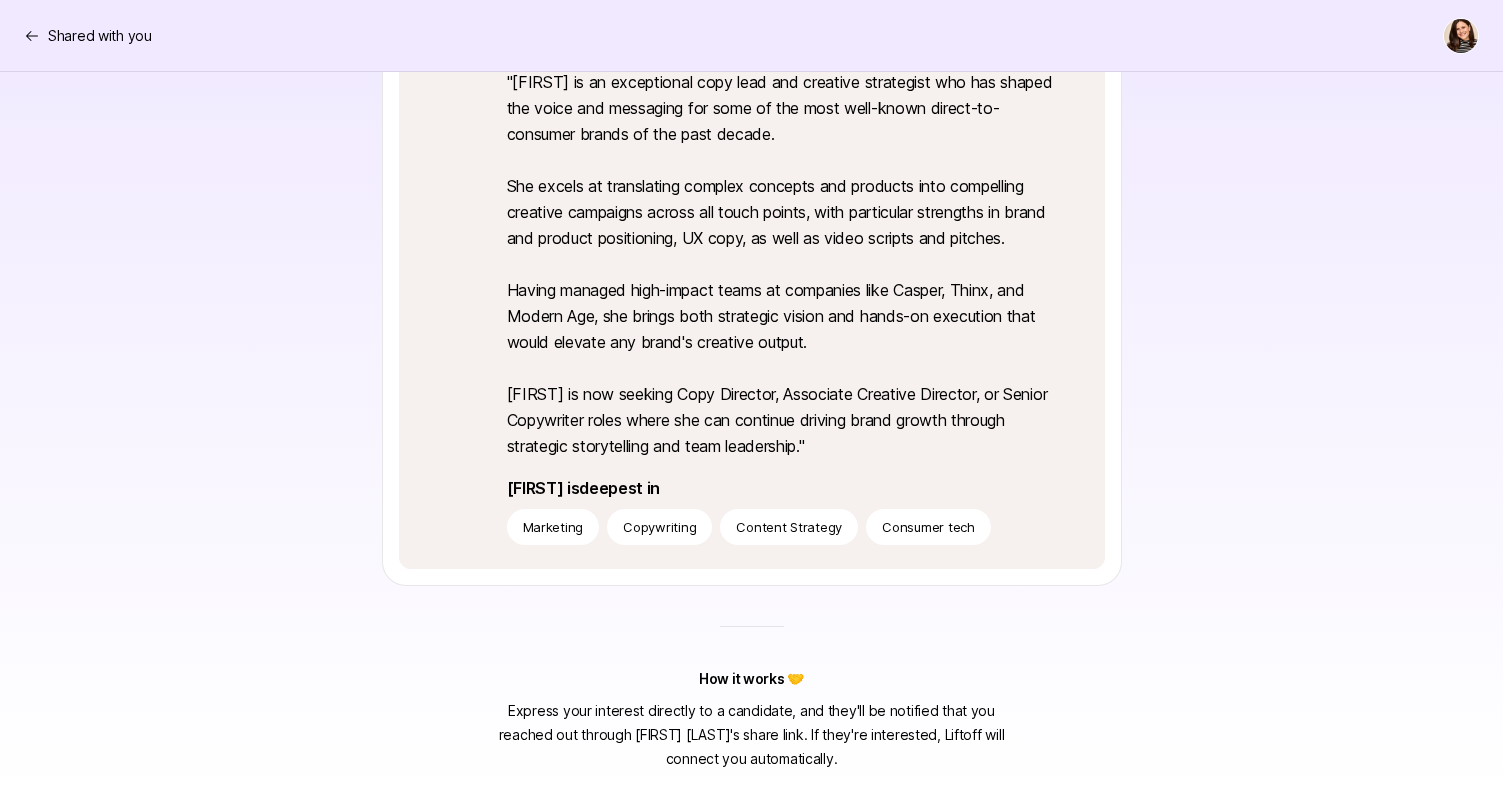 scroll, scrollTop: 0, scrollLeft: 0, axis: both 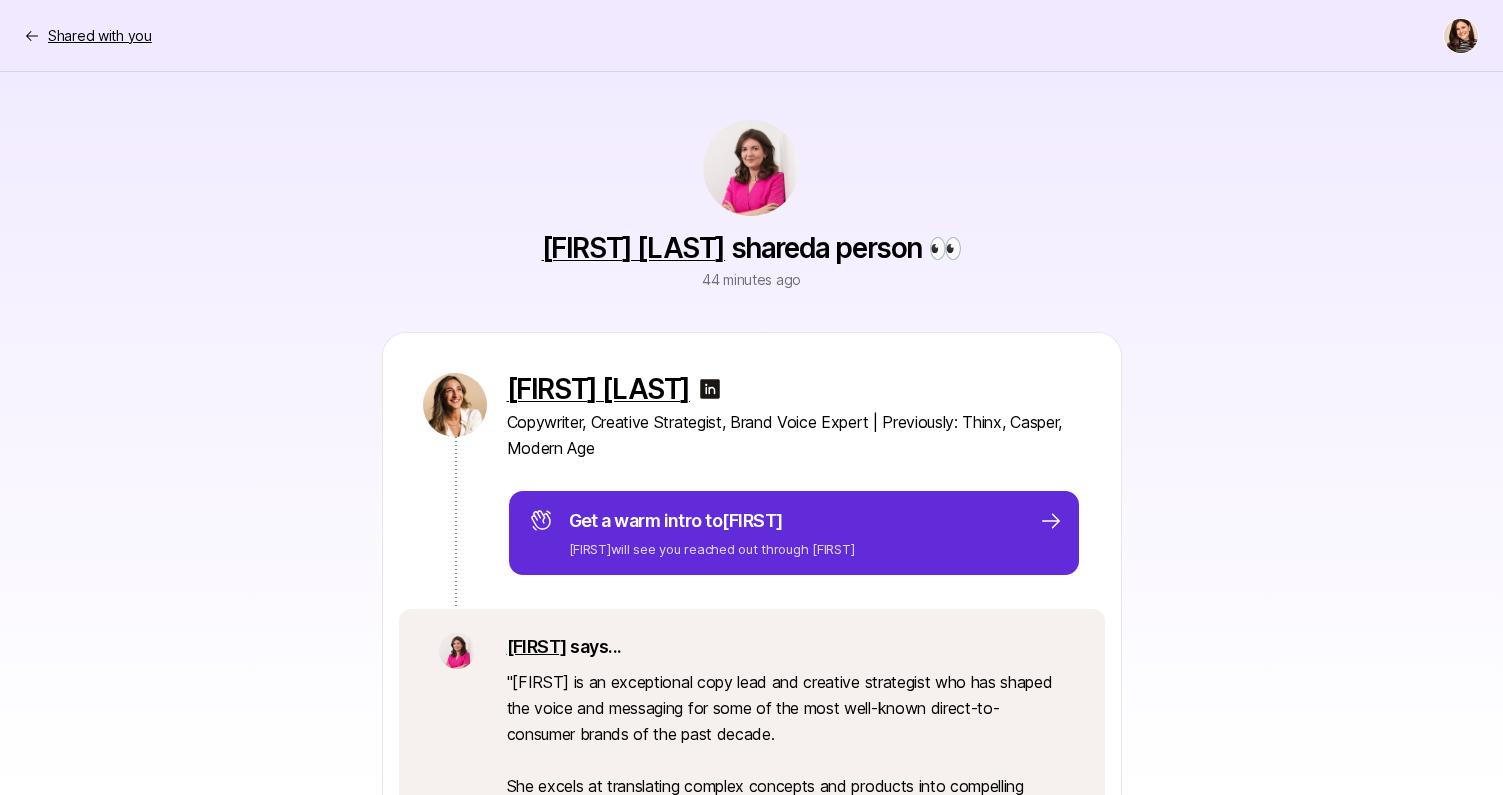 click on "Shared with you" at bounding box center [100, 36] 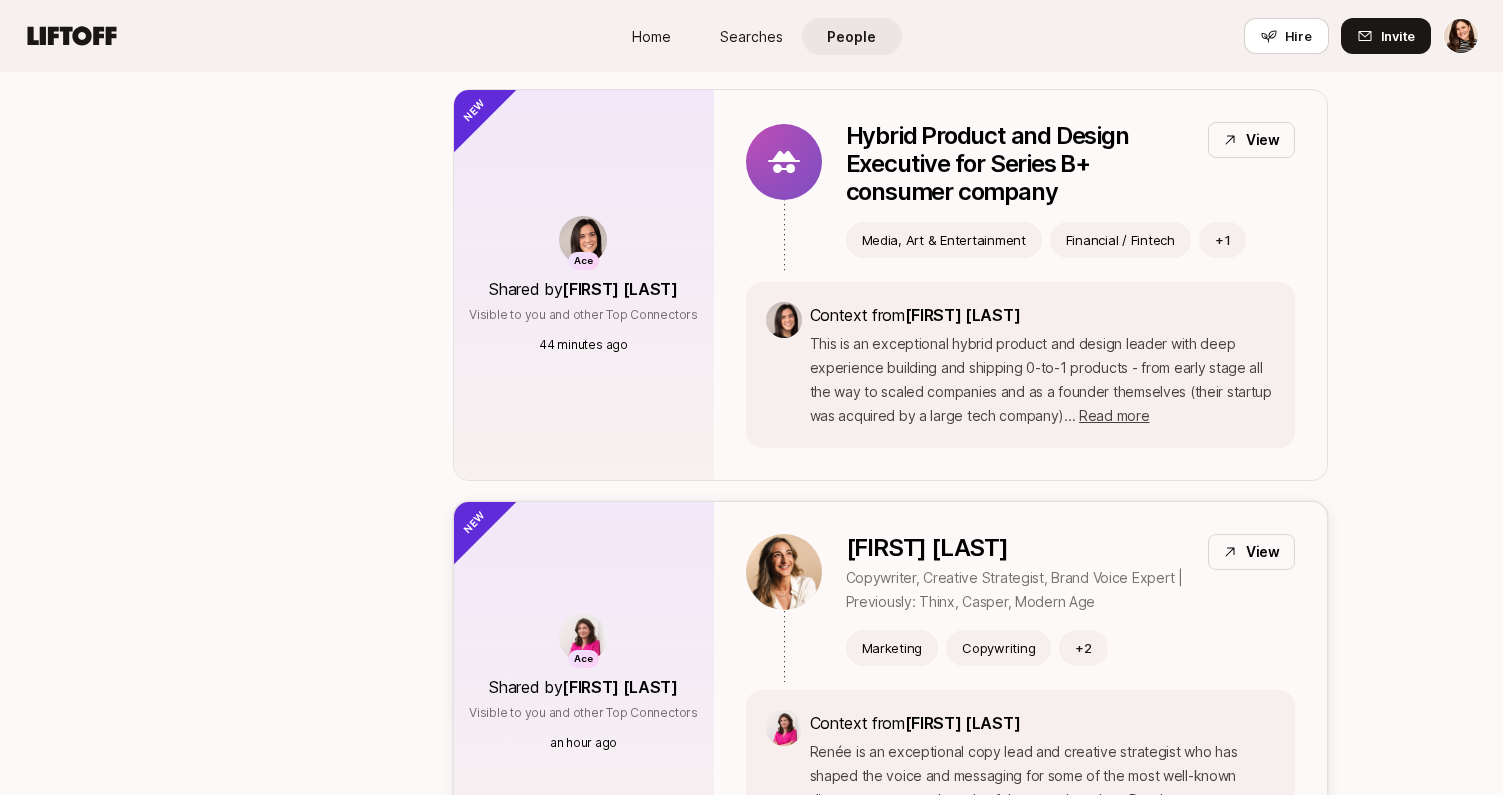 scroll, scrollTop: 689, scrollLeft: 0, axis: vertical 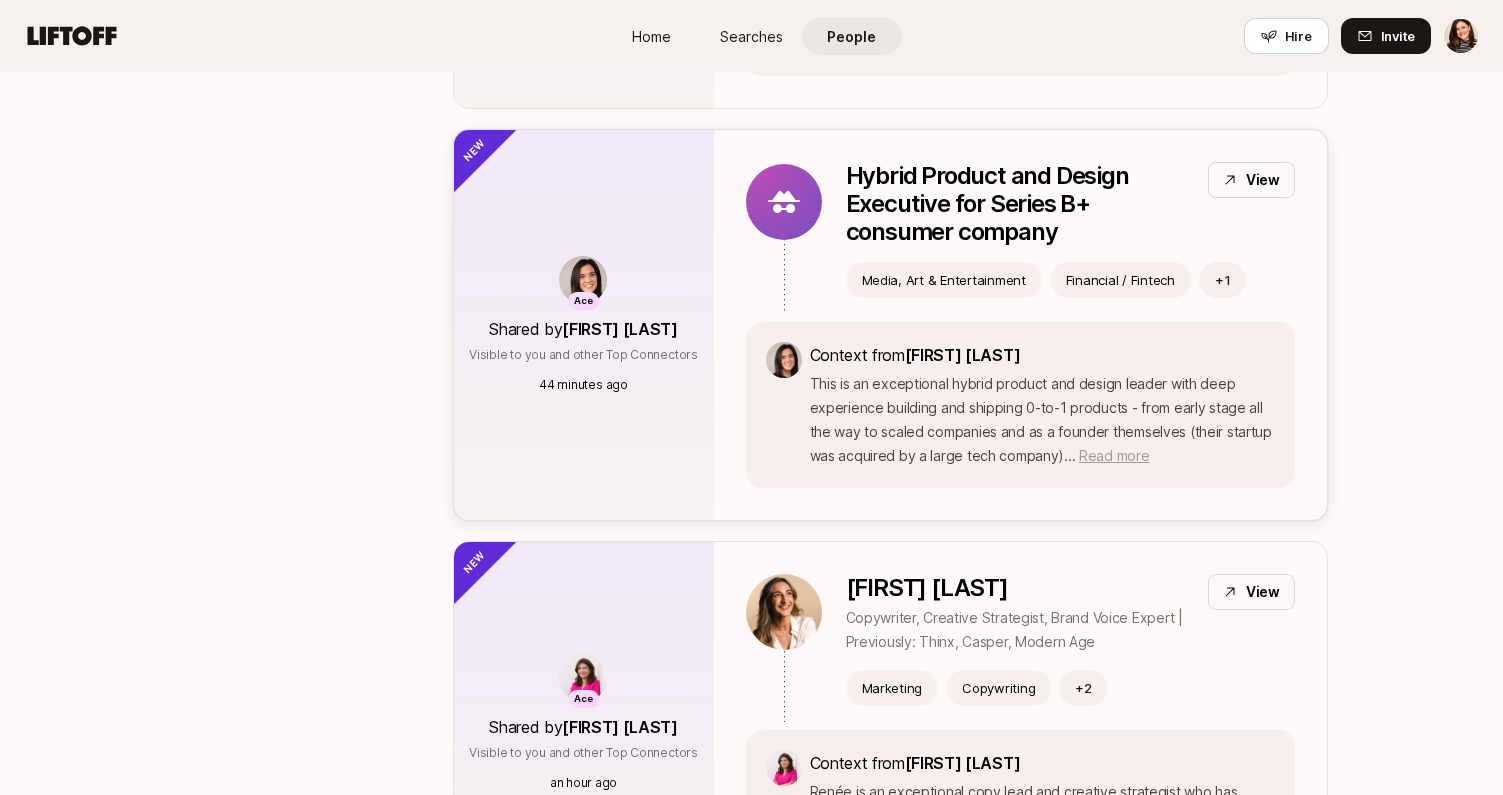 click on "Read more" at bounding box center (1114, 455) 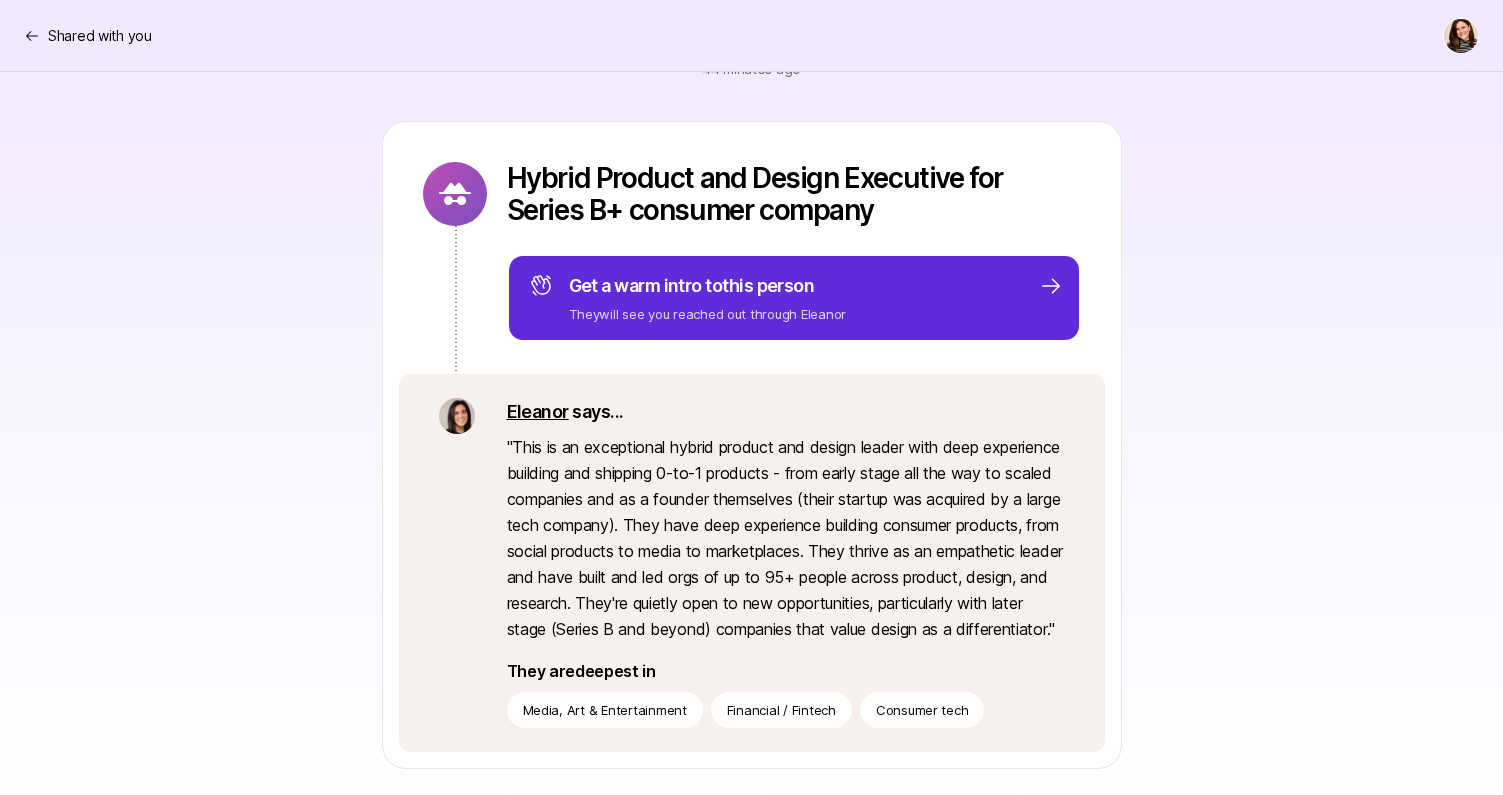 scroll, scrollTop: 0, scrollLeft: 0, axis: both 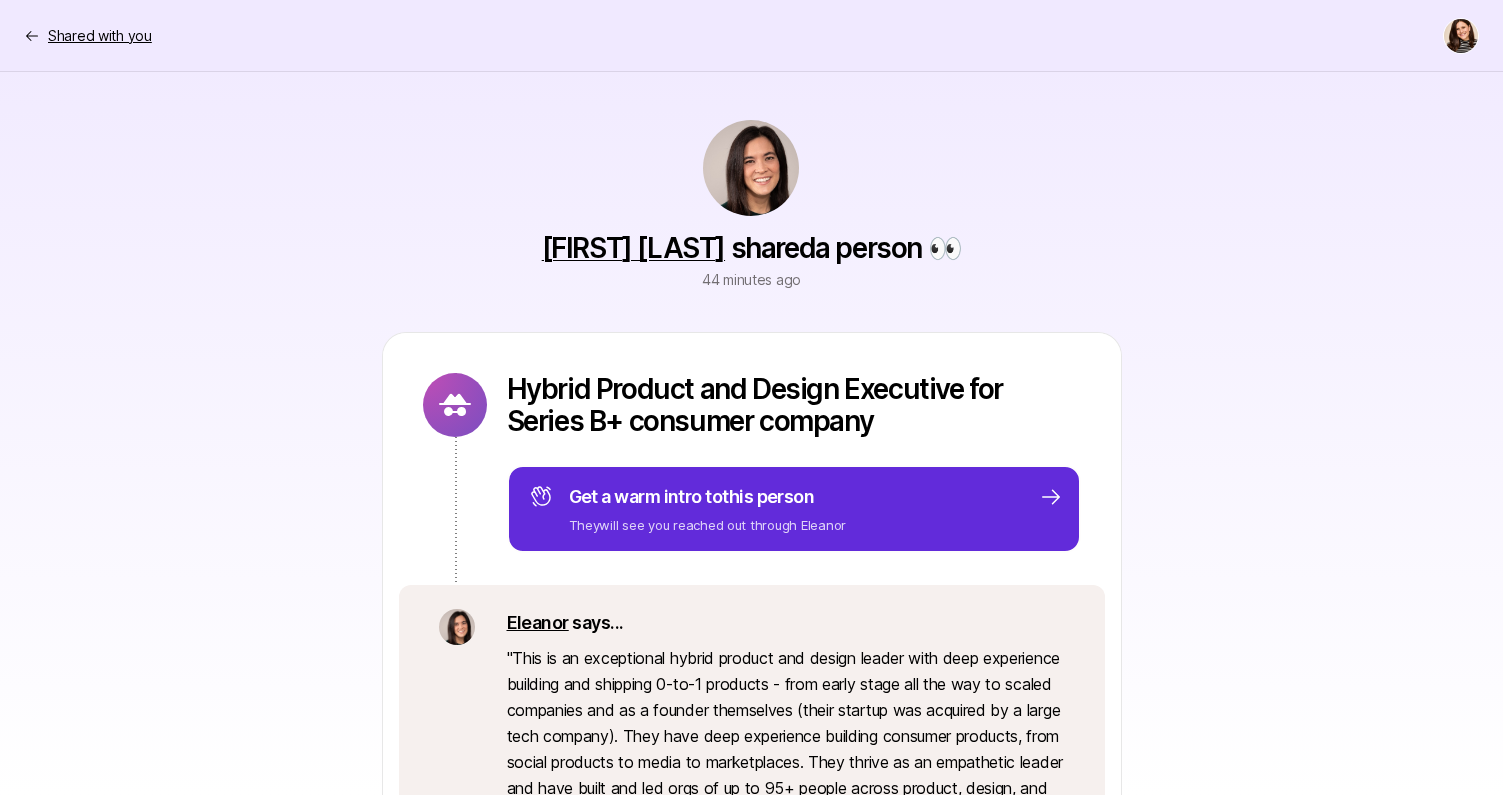 click 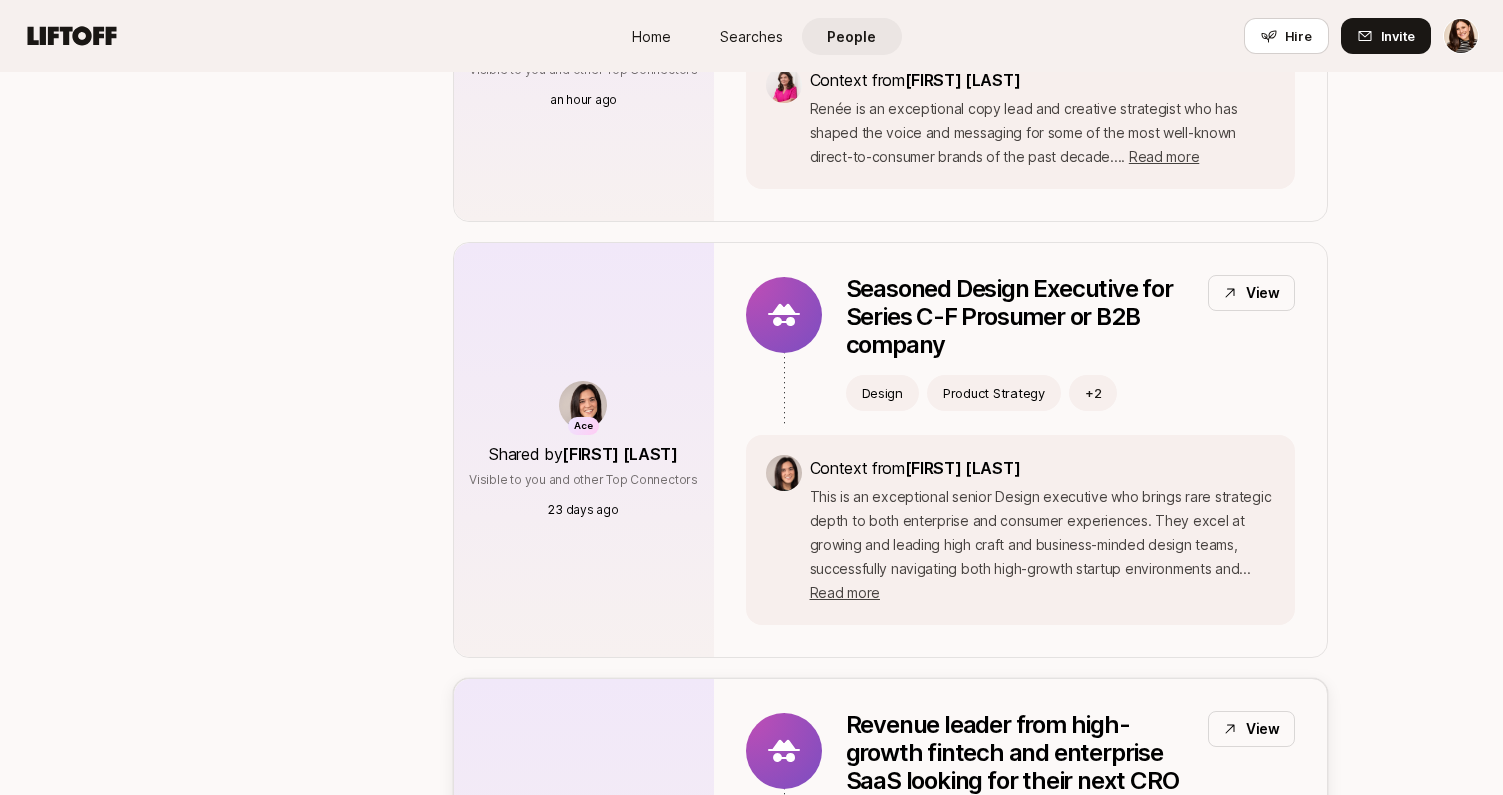 scroll, scrollTop: 1370, scrollLeft: 0, axis: vertical 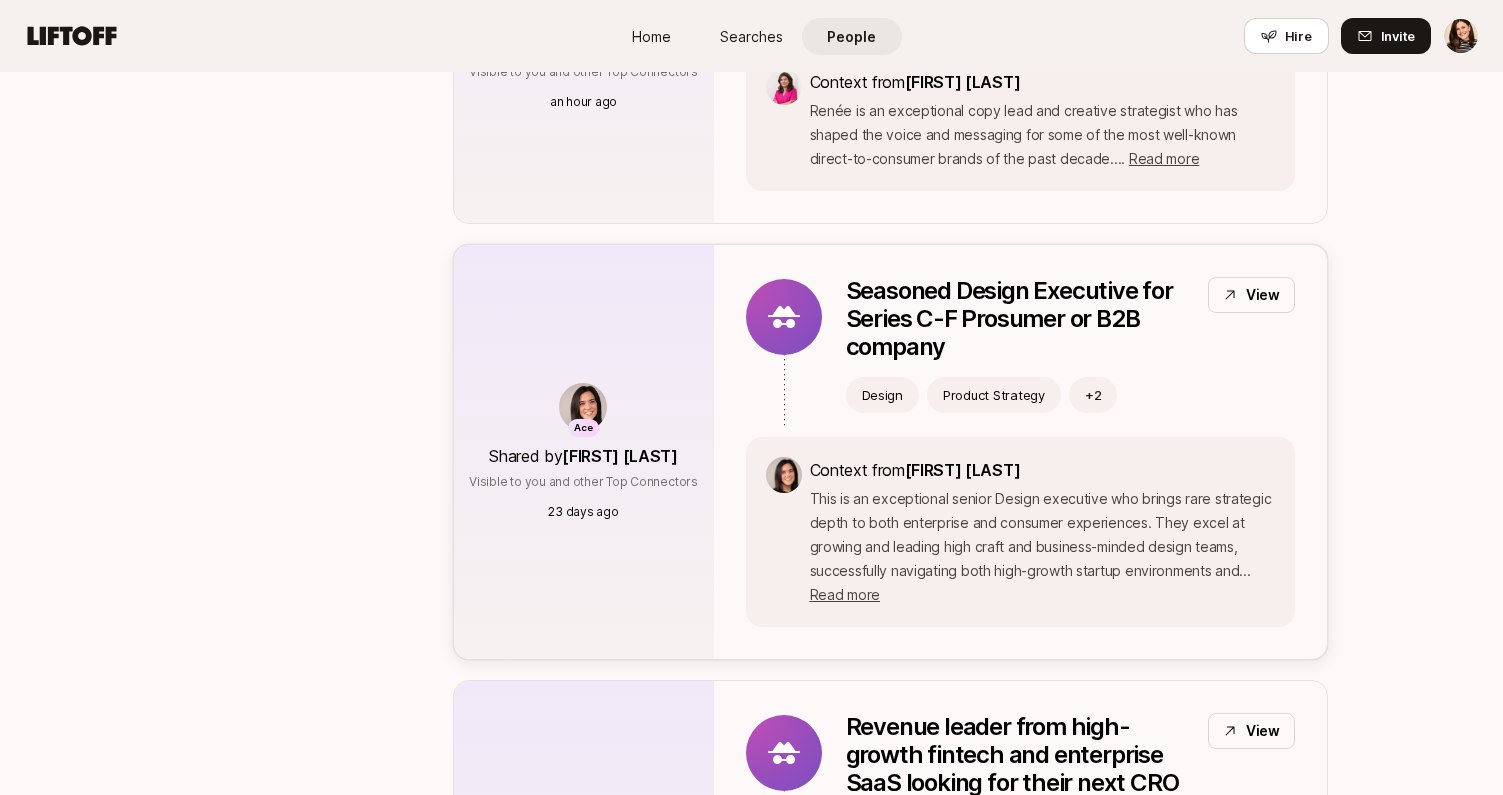 click on "Seasoned Design Executive for Series C-F Prosumer or B2B company" at bounding box center [1019, 319] 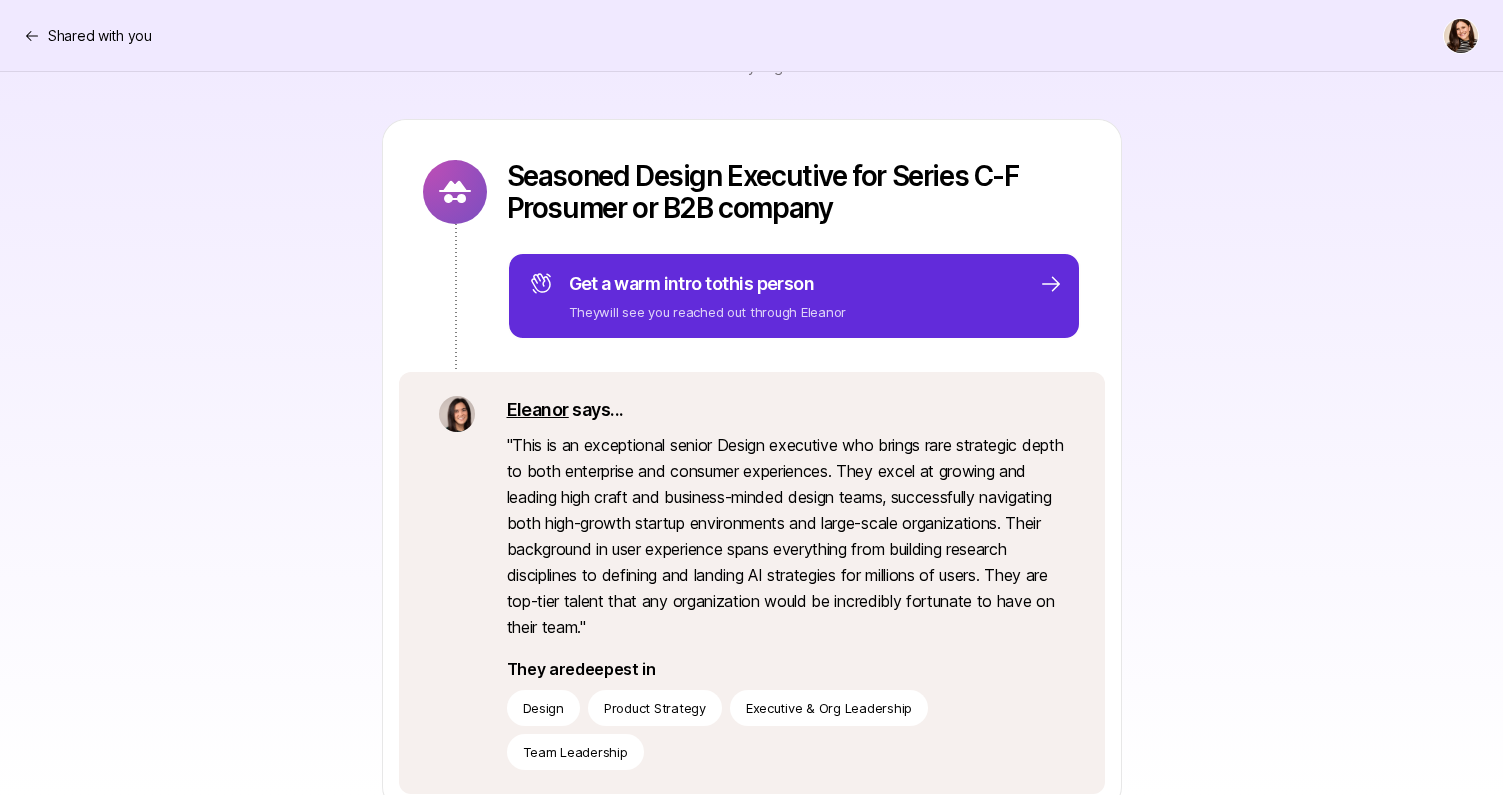 scroll, scrollTop: 215, scrollLeft: 0, axis: vertical 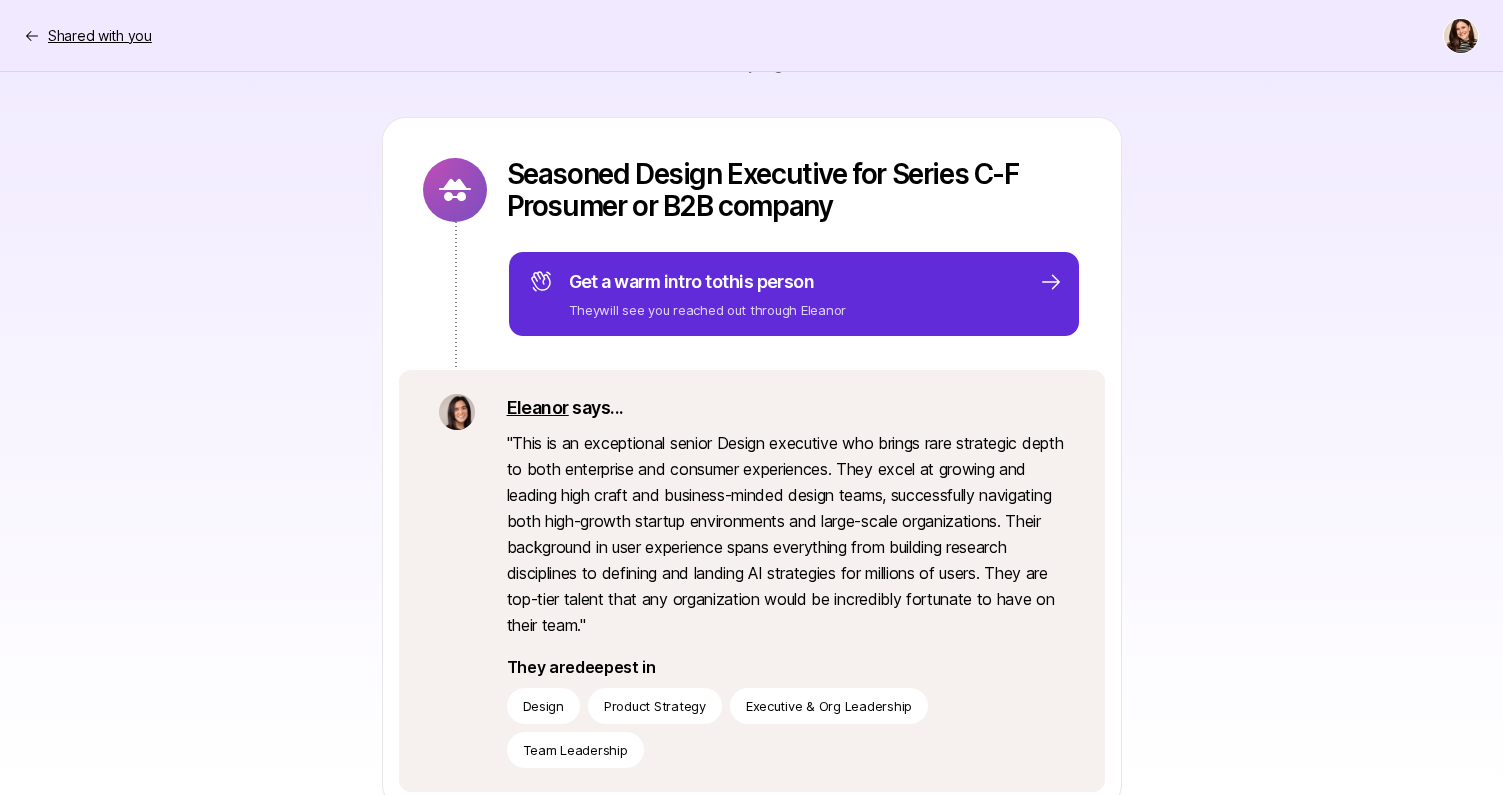 click 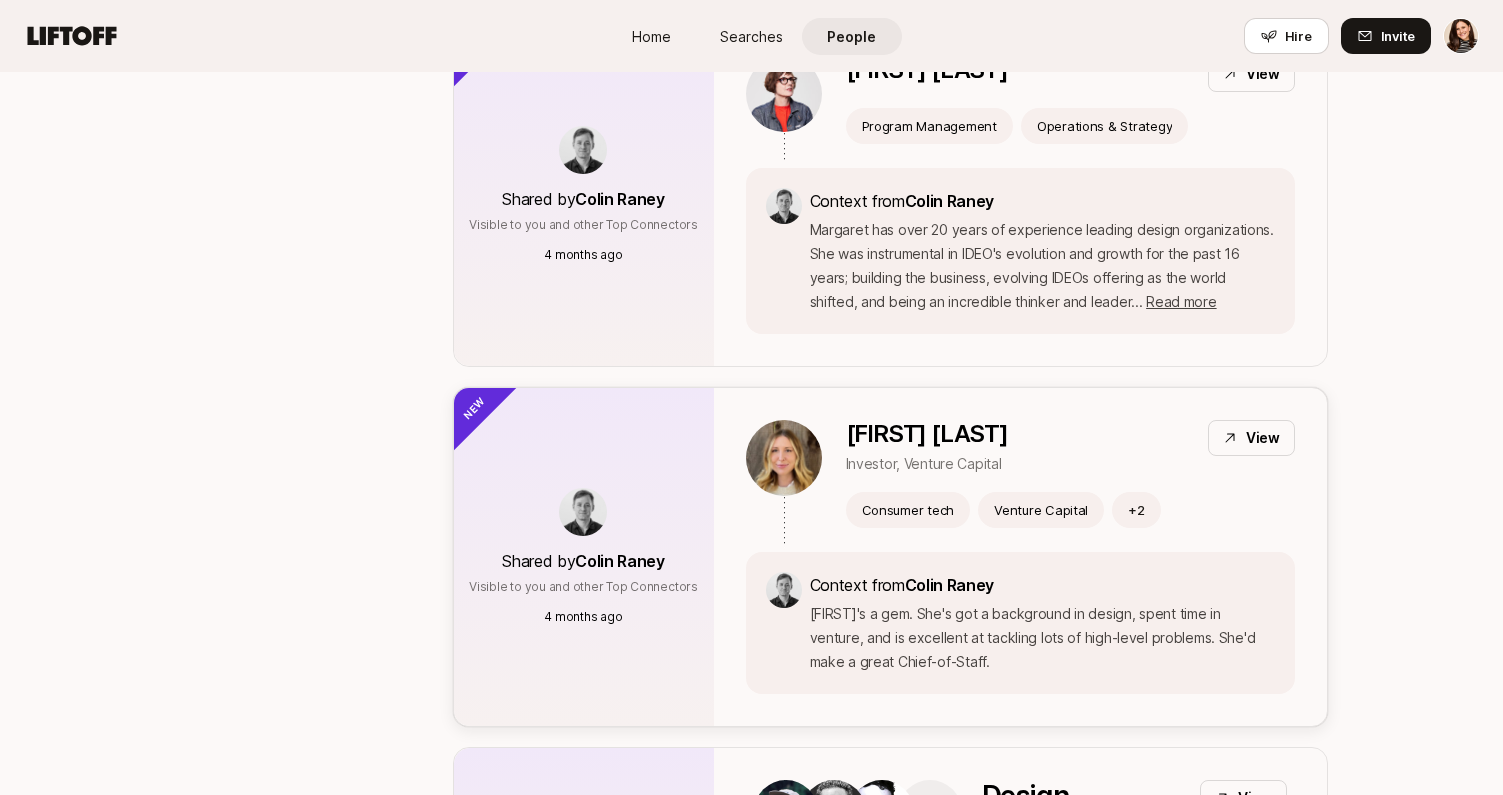 scroll, scrollTop: 5356, scrollLeft: 0, axis: vertical 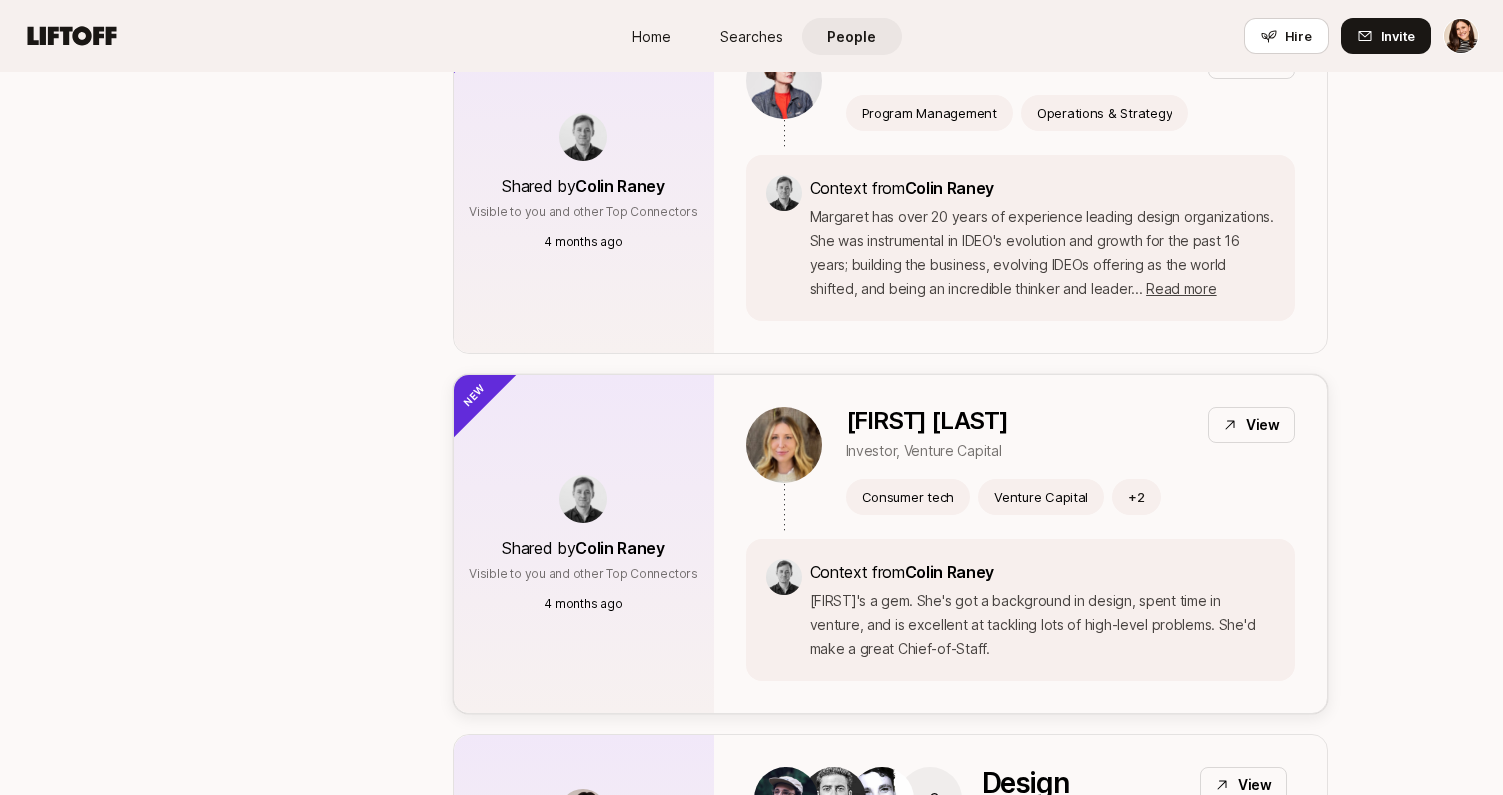 click on "View" at bounding box center (1263, 425) 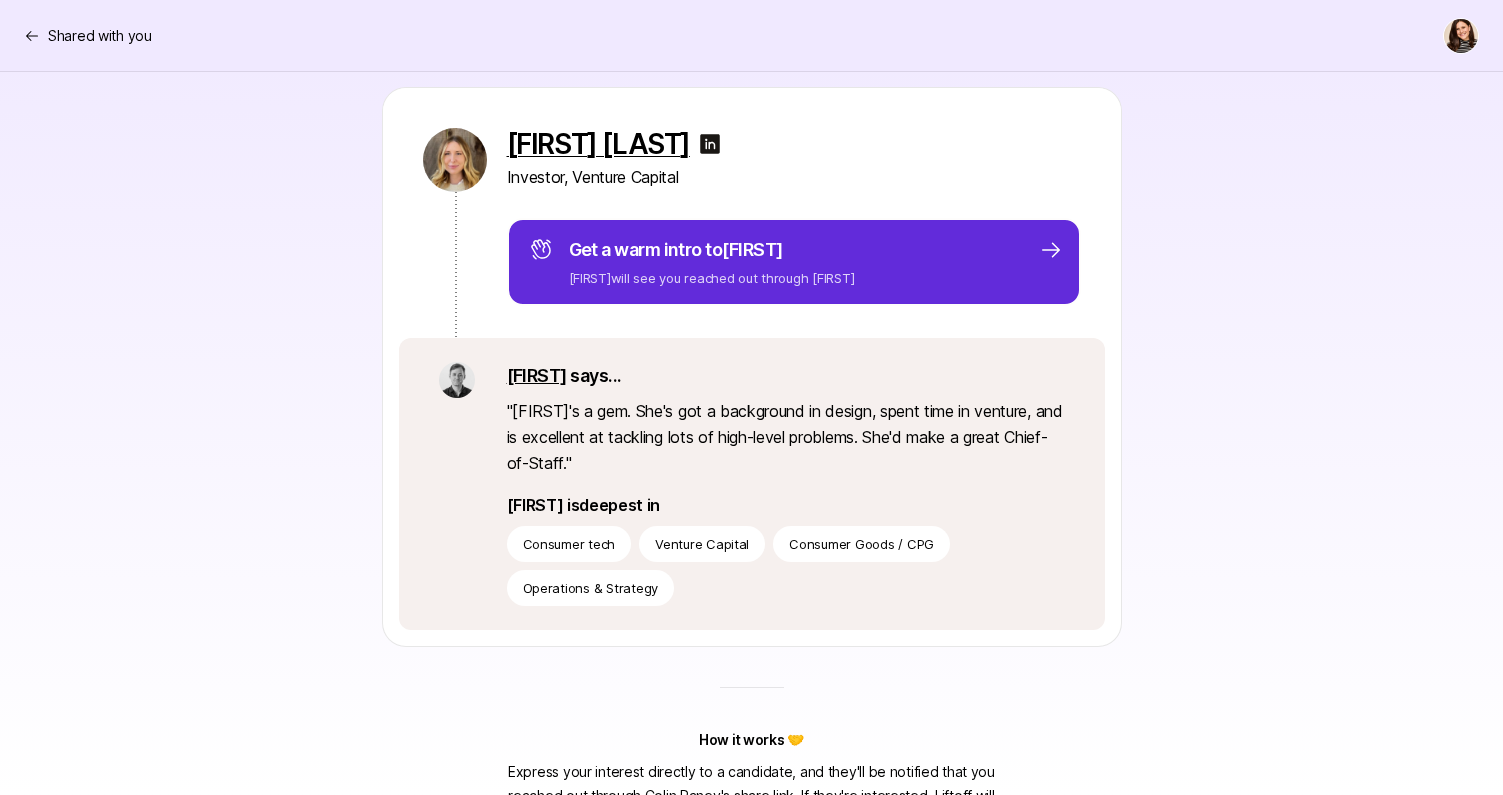 scroll, scrollTop: 275, scrollLeft: 0, axis: vertical 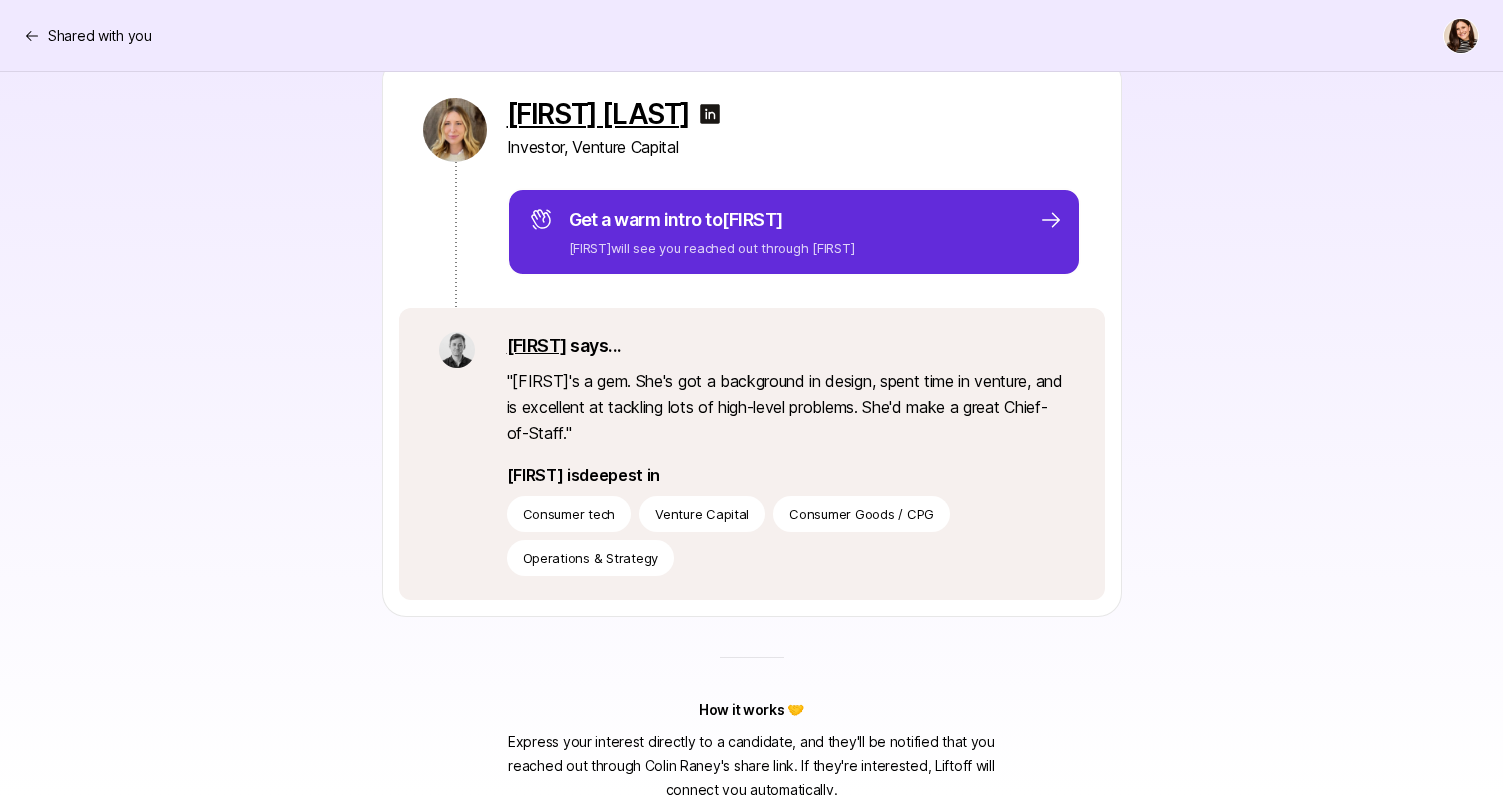 click on "[FIRST] [LAST]" at bounding box center (598, 114) 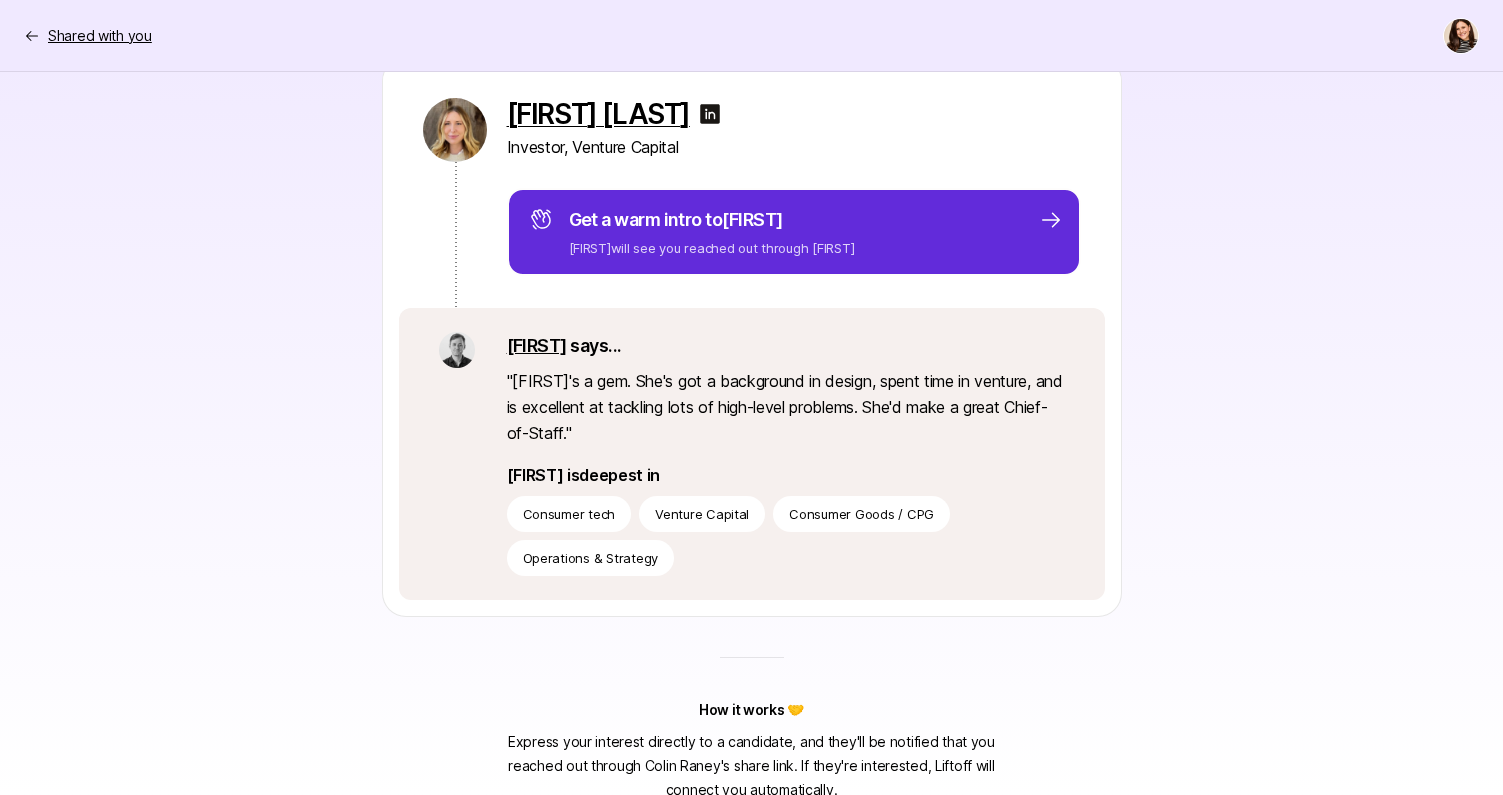 click on "Shared with you" at bounding box center (100, 36) 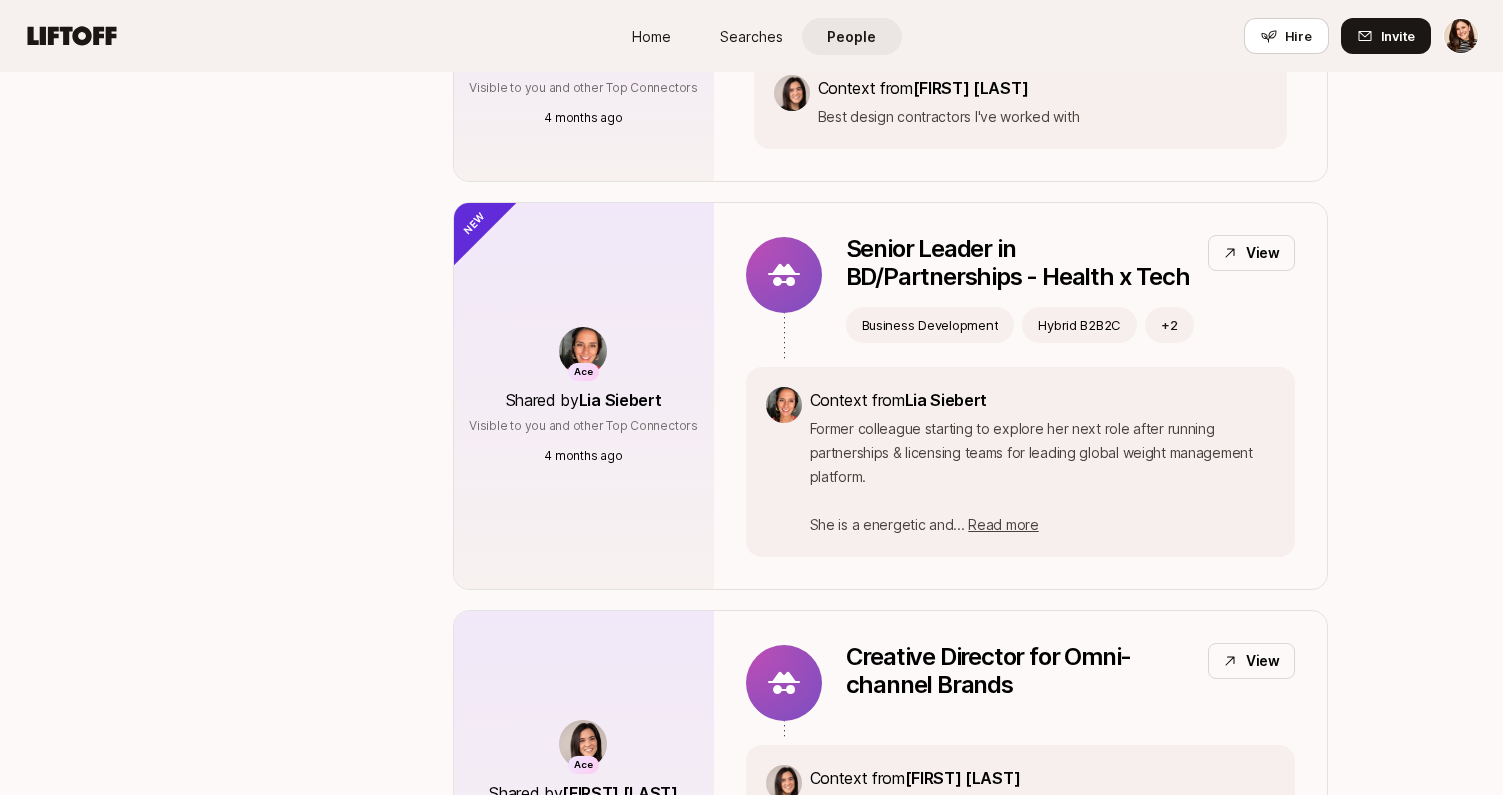 scroll, scrollTop: 6150, scrollLeft: 0, axis: vertical 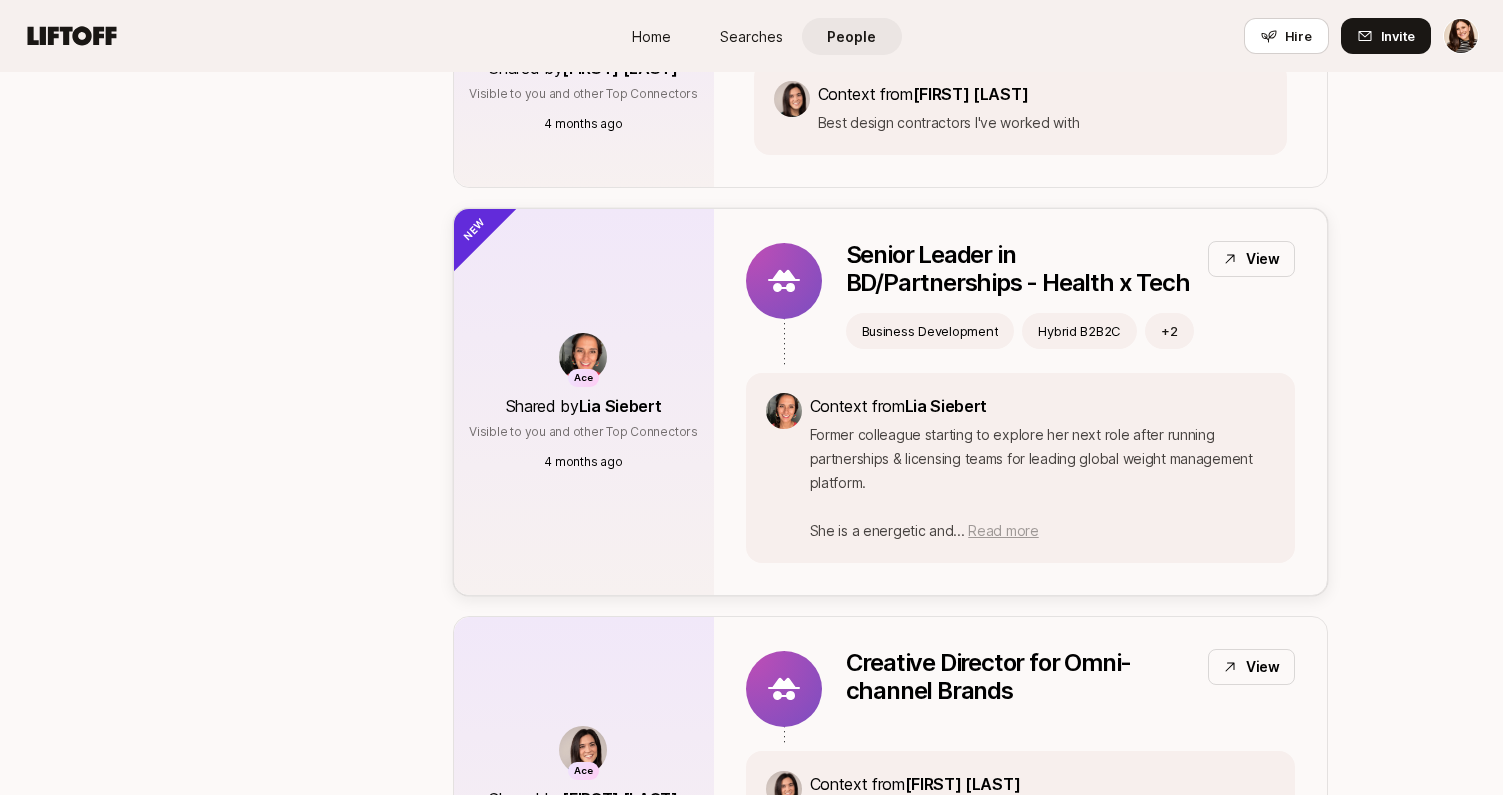 click on "Read more" at bounding box center (1003, 530) 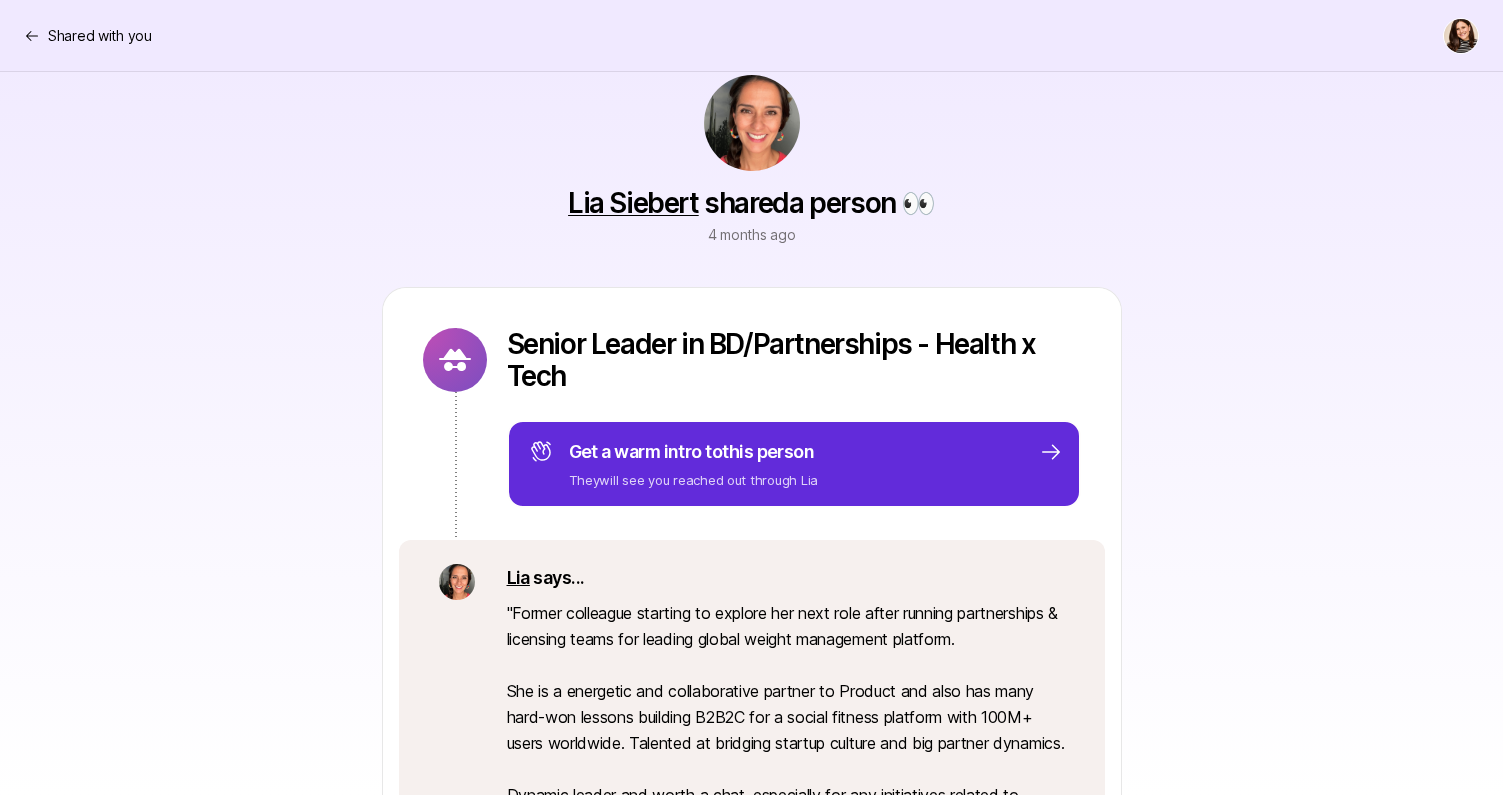 scroll, scrollTop: 0, scrollLeft: 0, axis: both 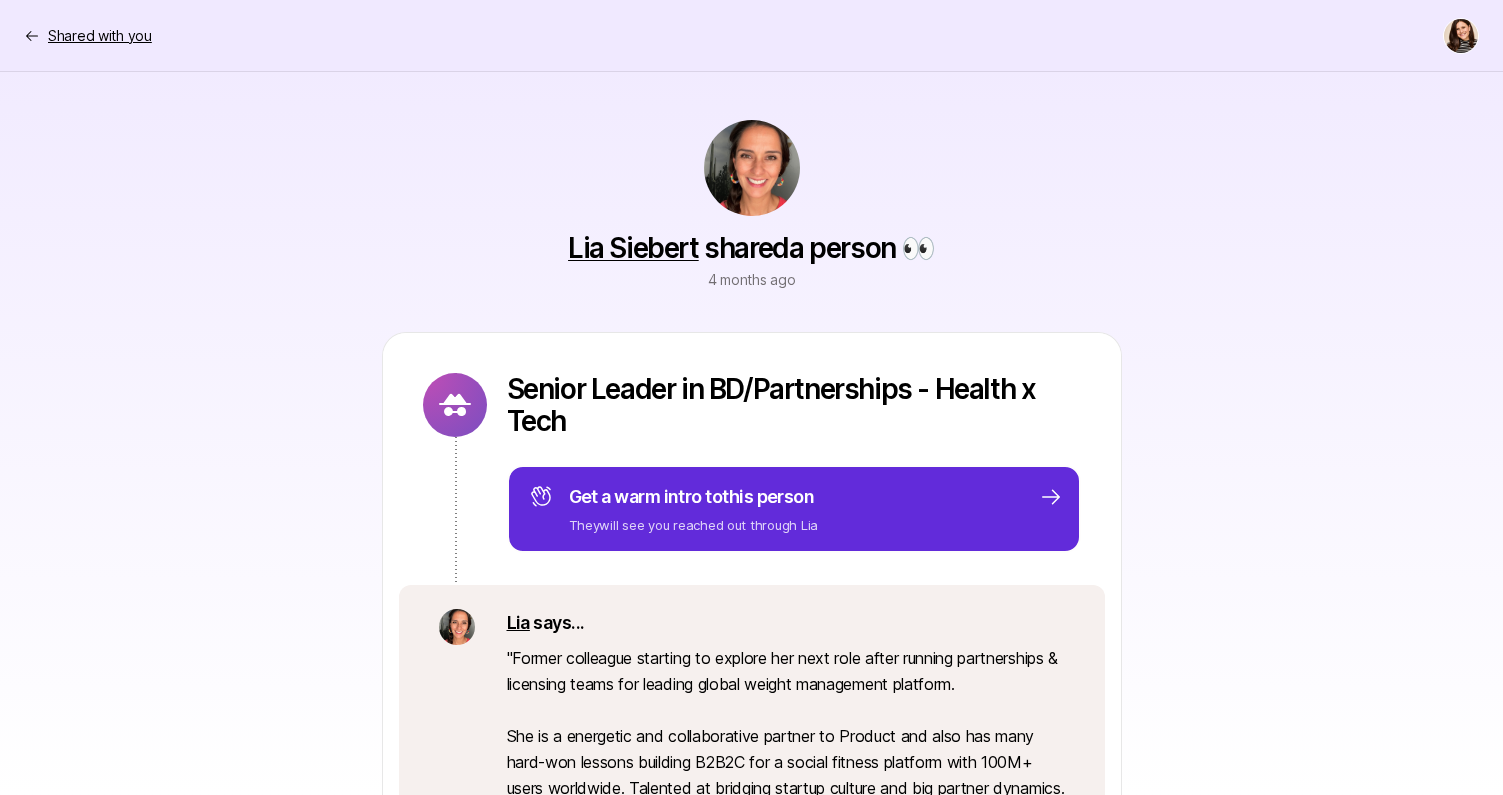 click on "Shared with you" at bounding box center (100, 36) 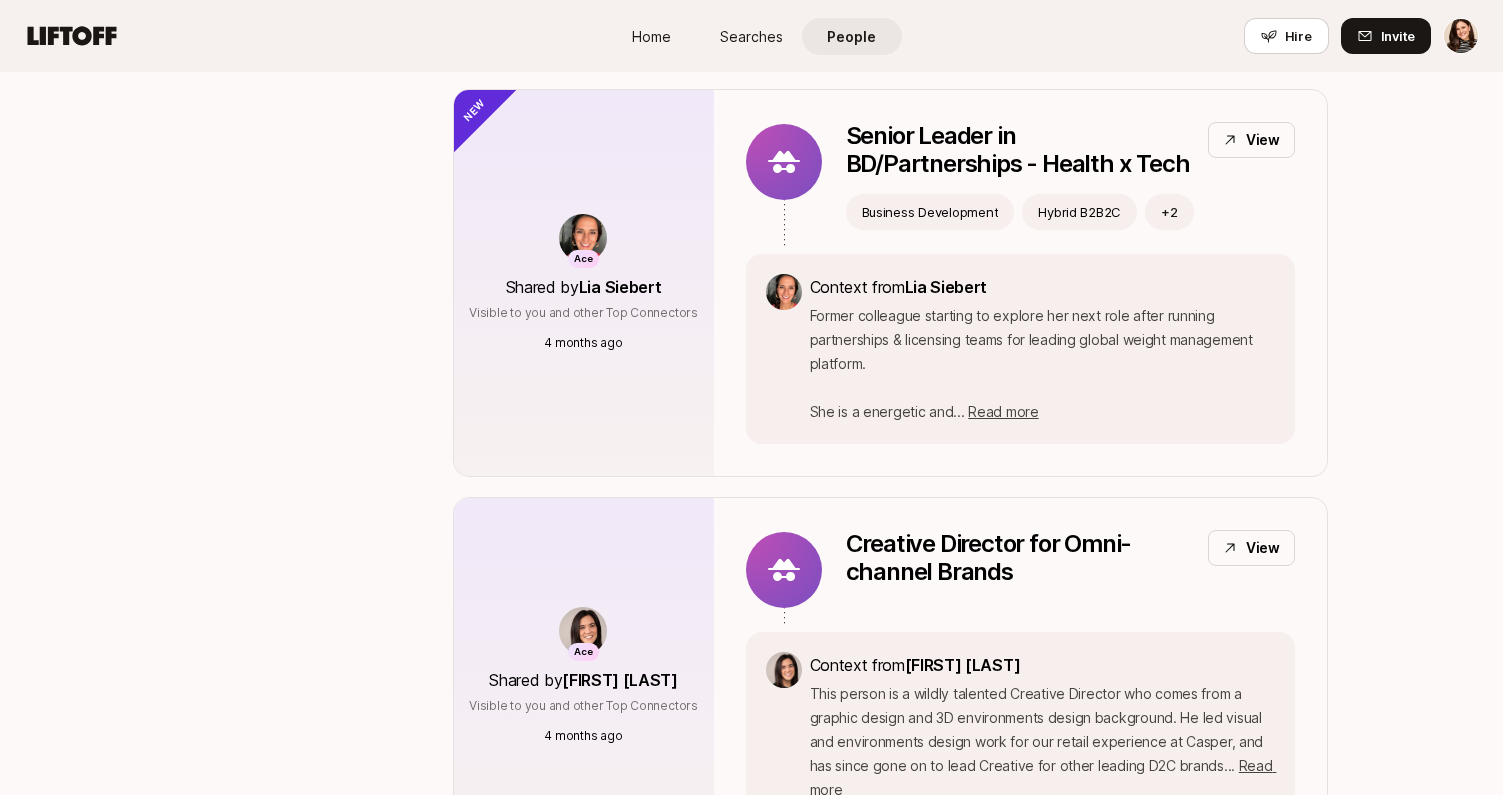 scroll, scrollTop: 6441, scrollLeft: 0, axis: vertical 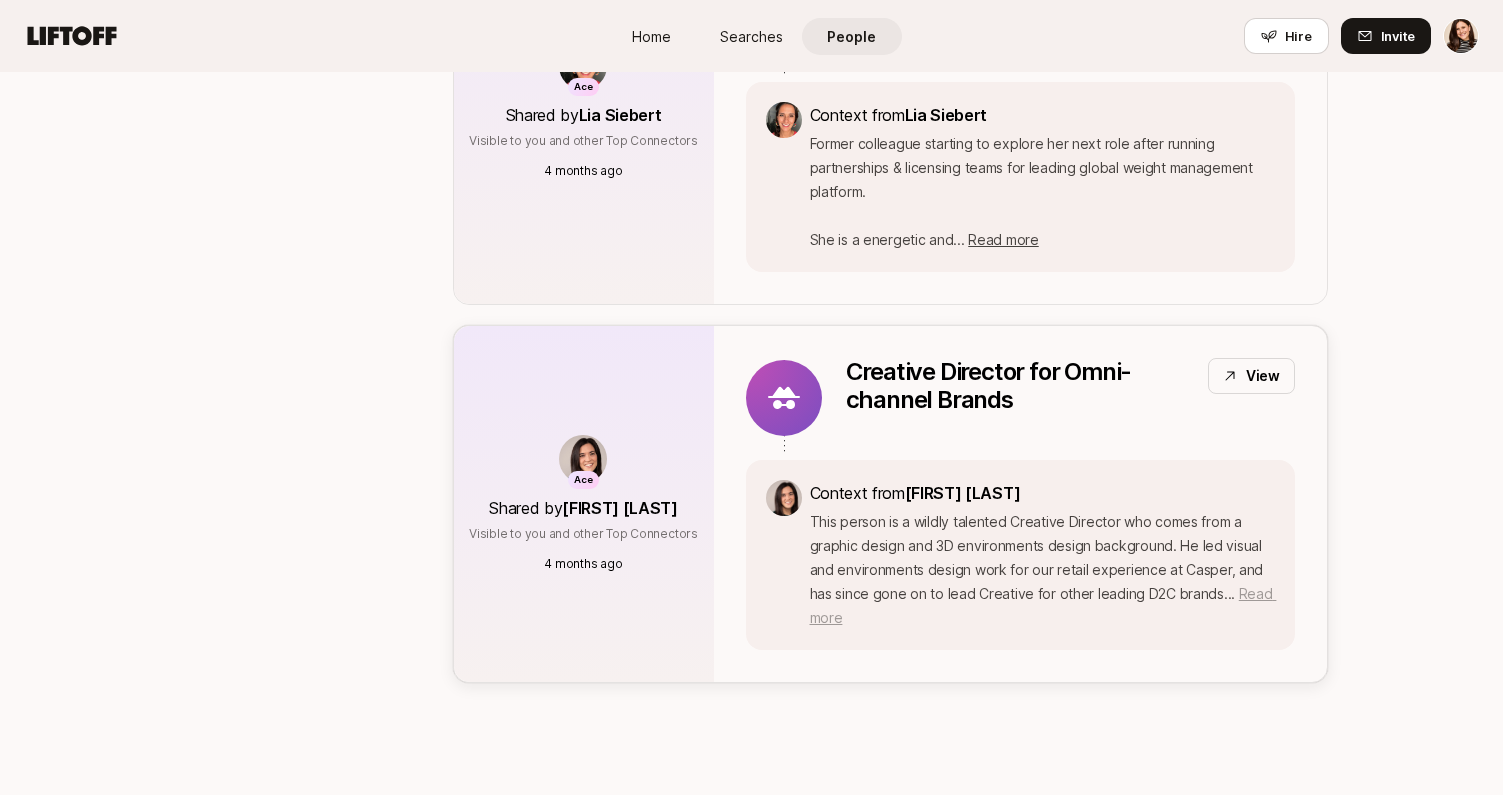 click on "Read more" at bounding box center [1043, 605] 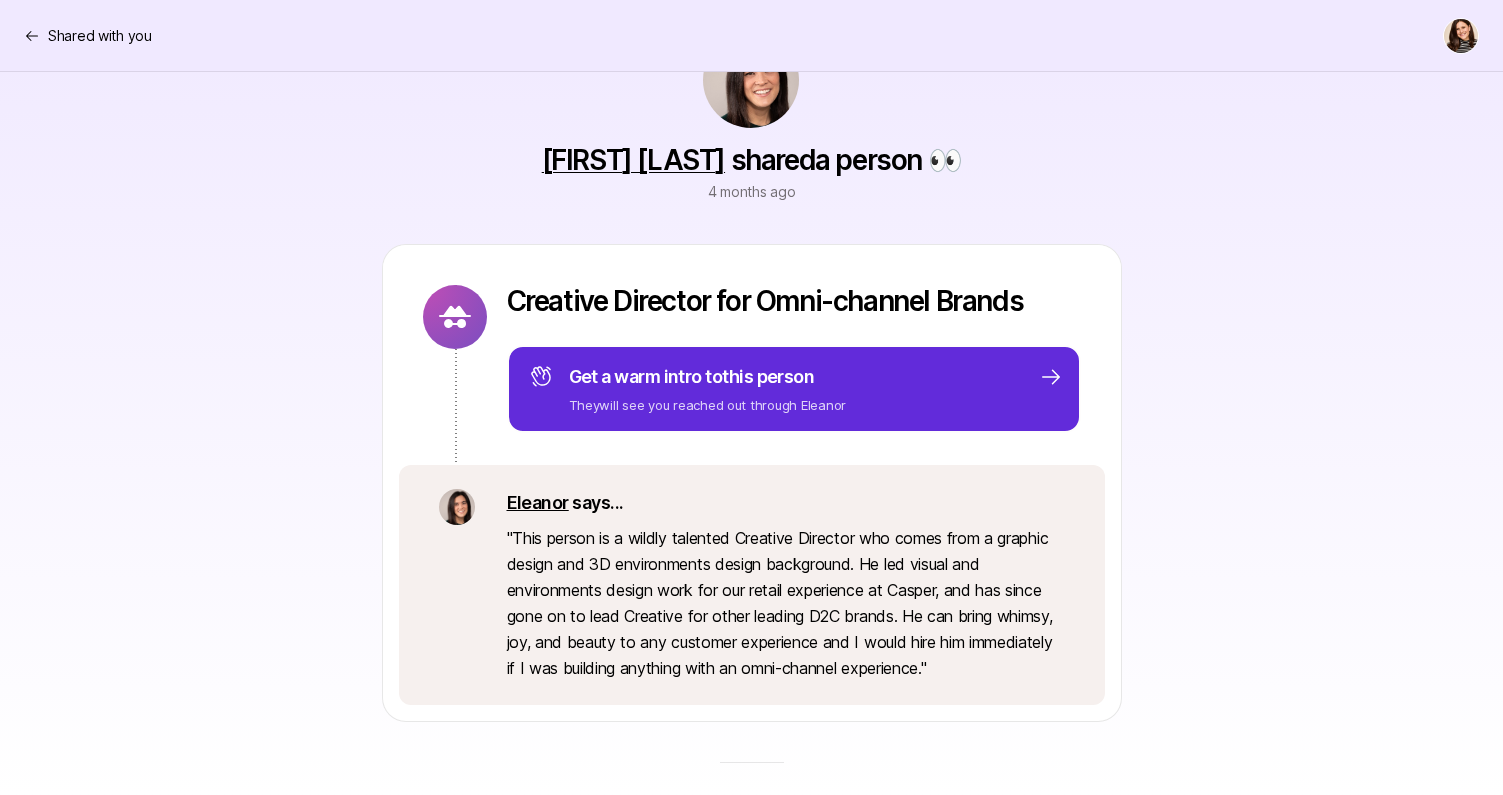 scroll, scrollTop: 224, scrollLeft: 0, axis: vertical 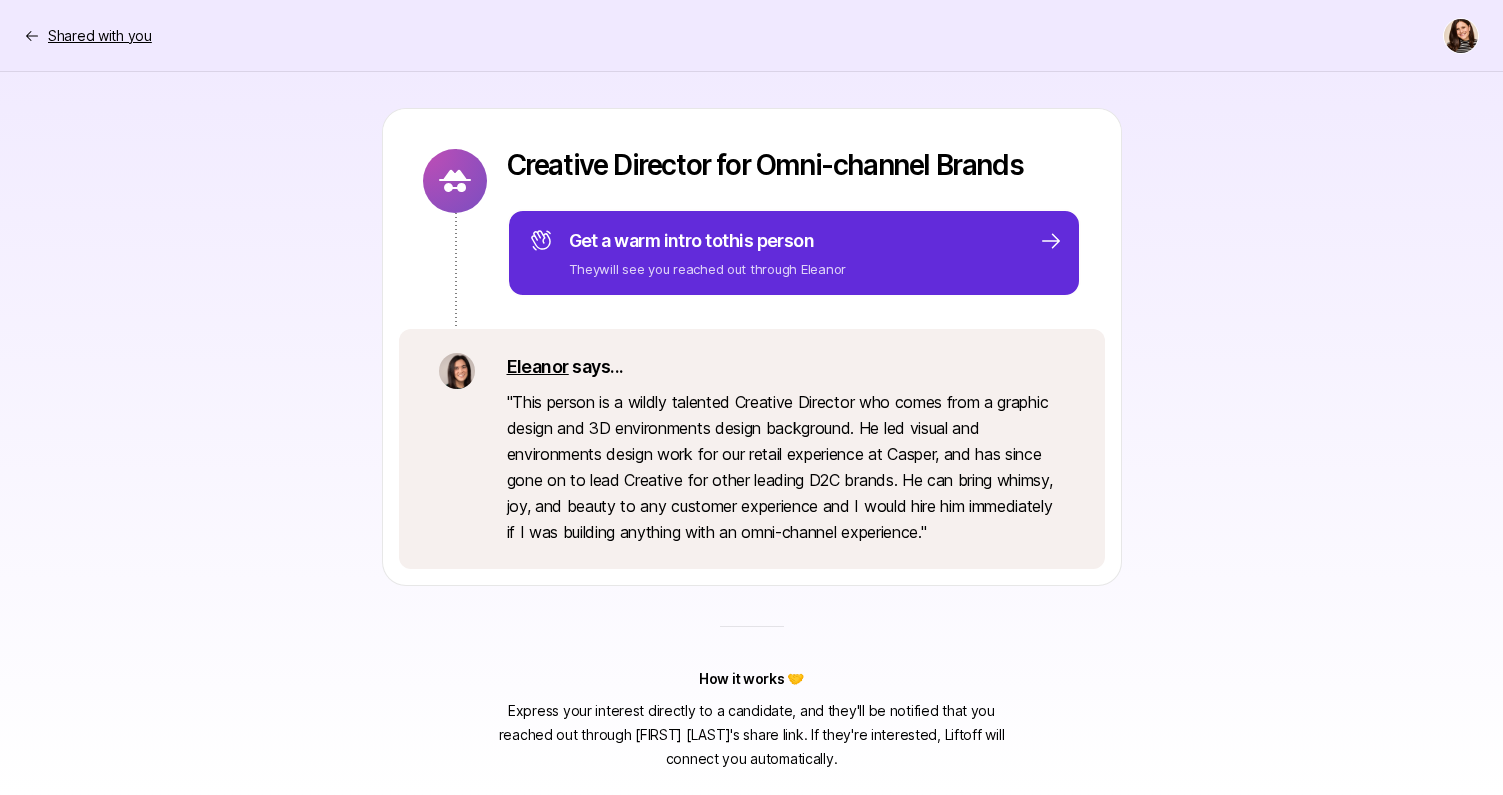 click on "Shared with you" at bounding box center [100, 36] 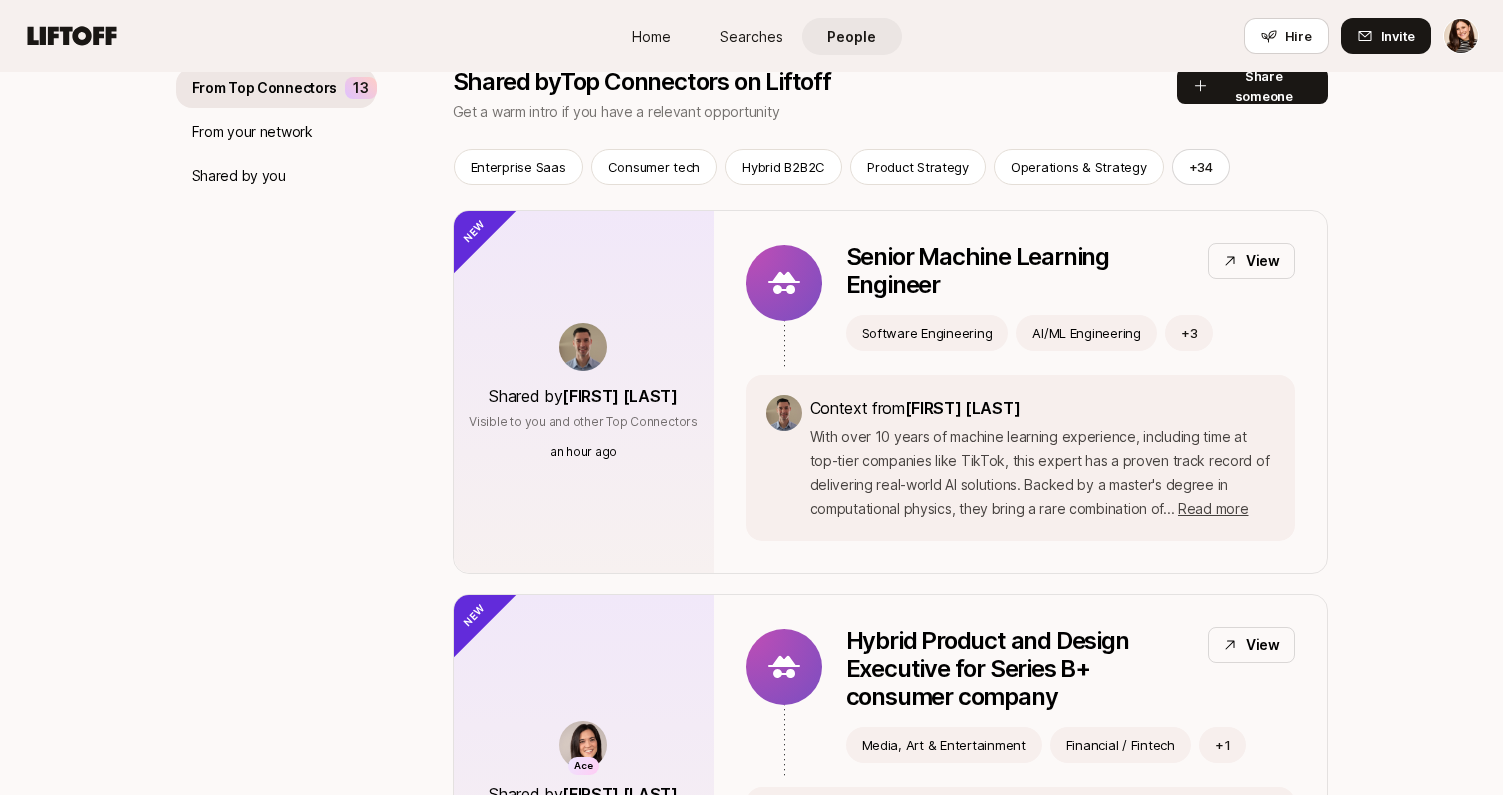 scroll, scrollTop: 6441, scrollLeft: 0, axis: vertical 